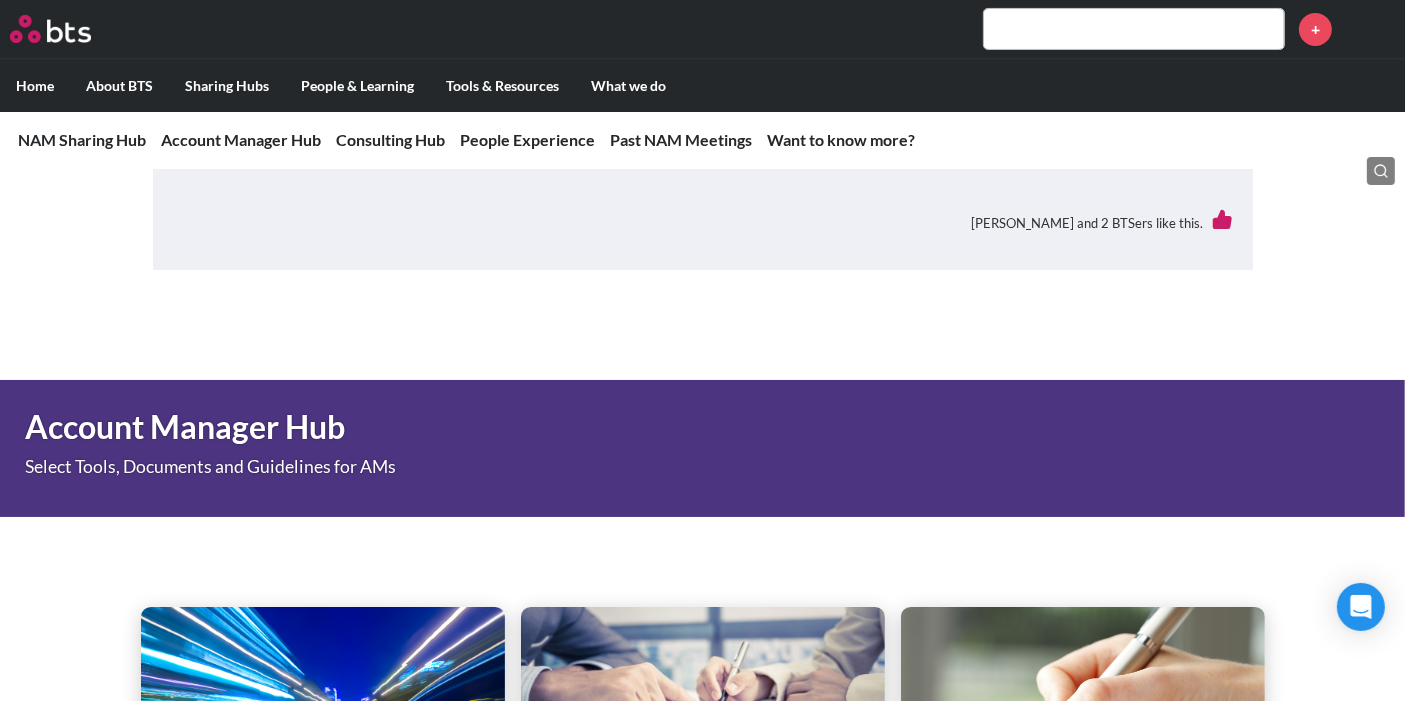 scroll, scrollTop: 0, scrollLeft: 0, axis: both 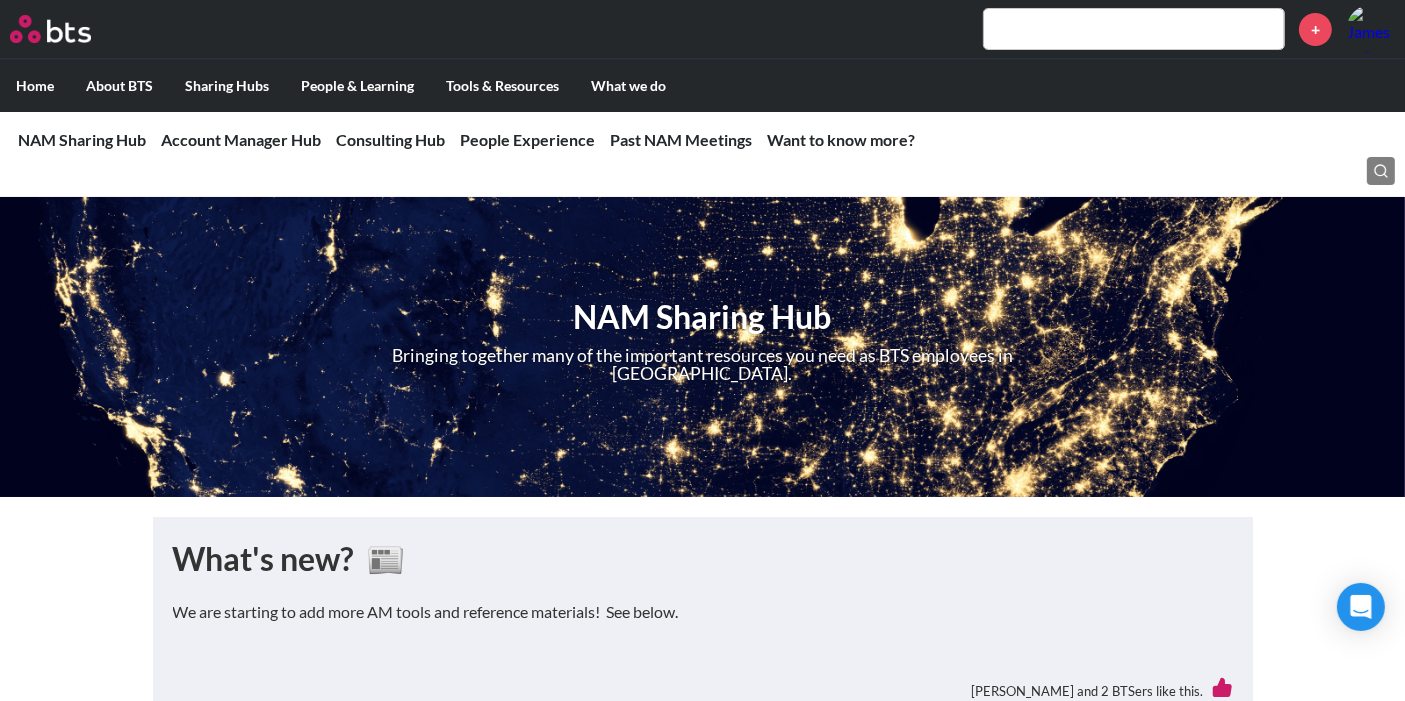 click at bounding box center (1134, 29) 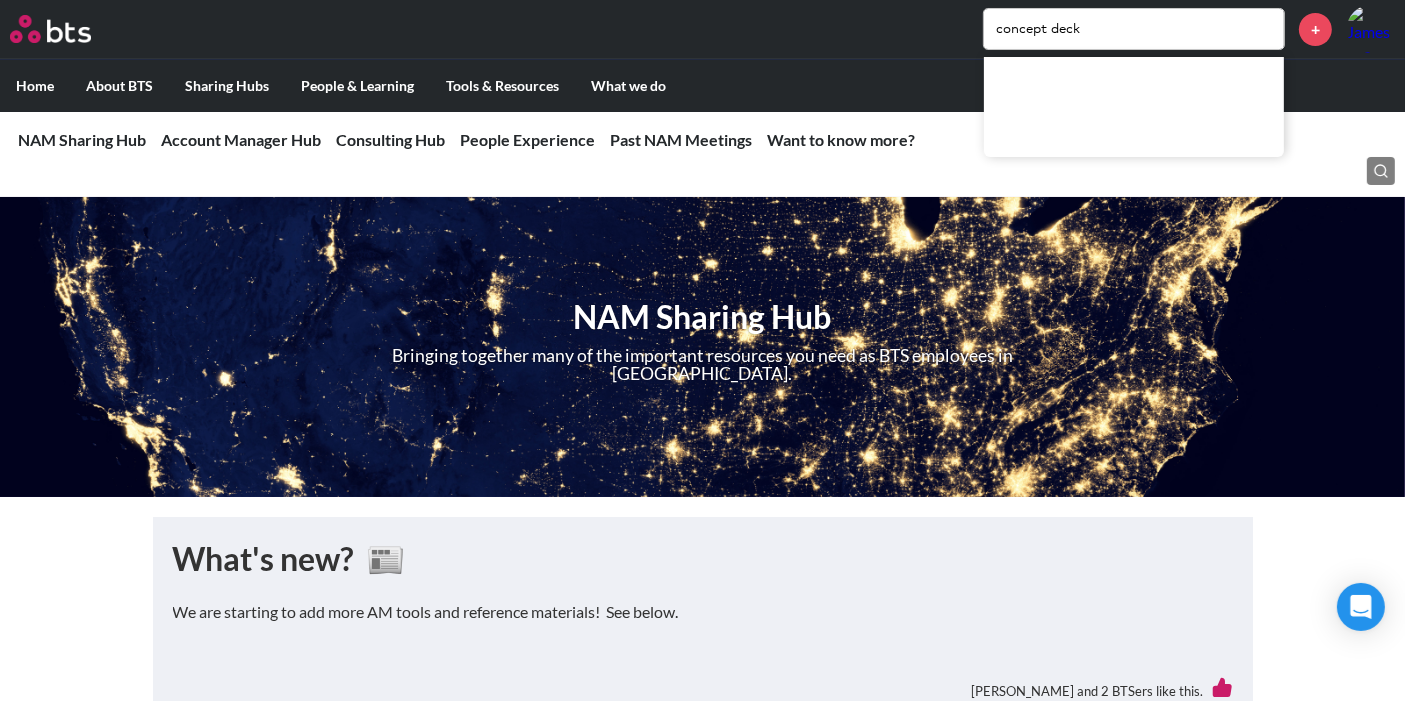 type on "concept deck" 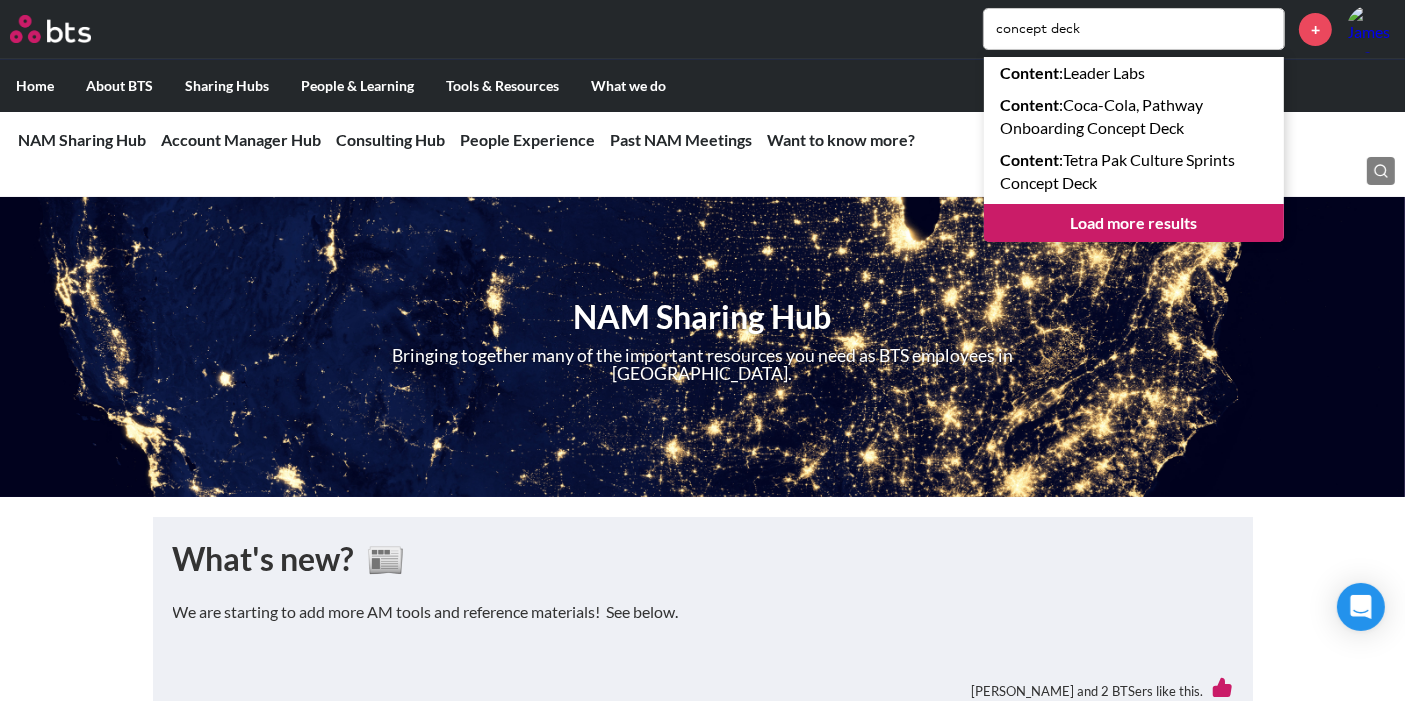click on "Load more results" at bounding box center (1134, 223) 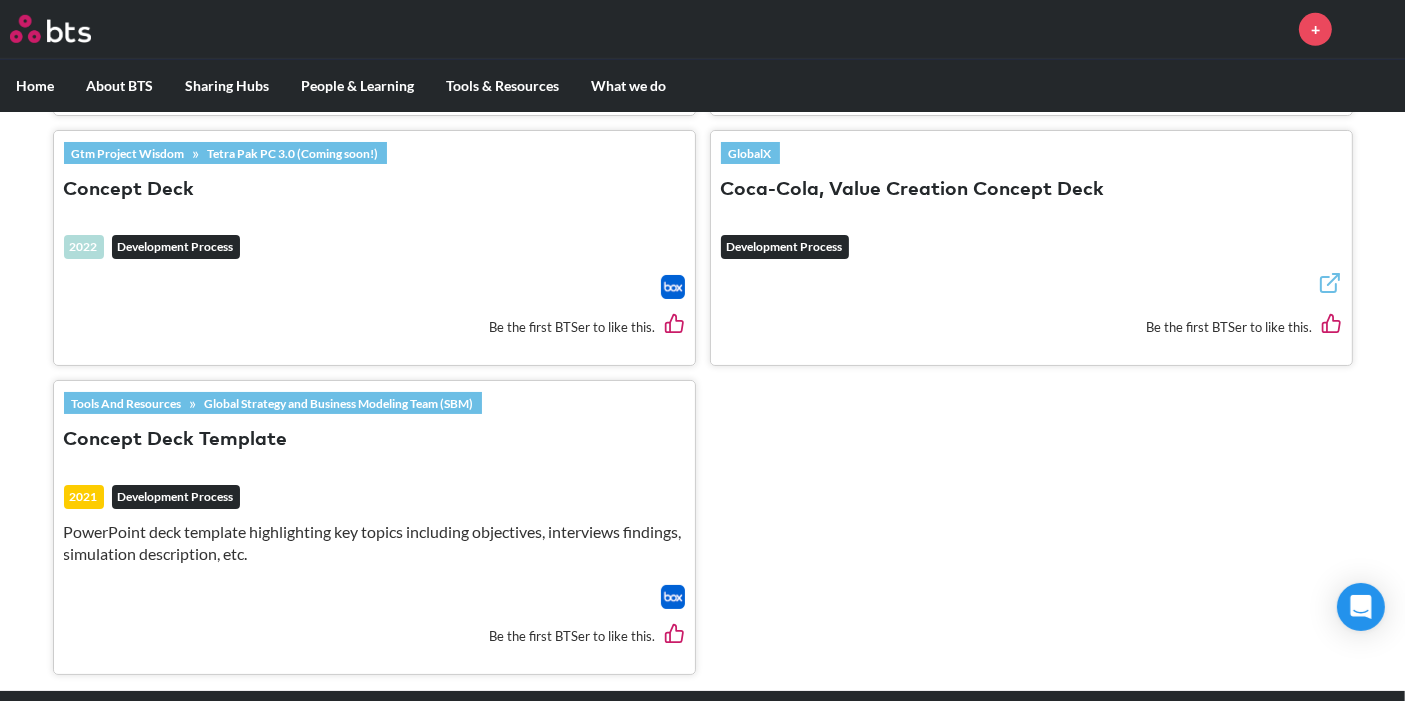scroll, scrollTop: 1201, scrollLeft: 0, axis: vertical 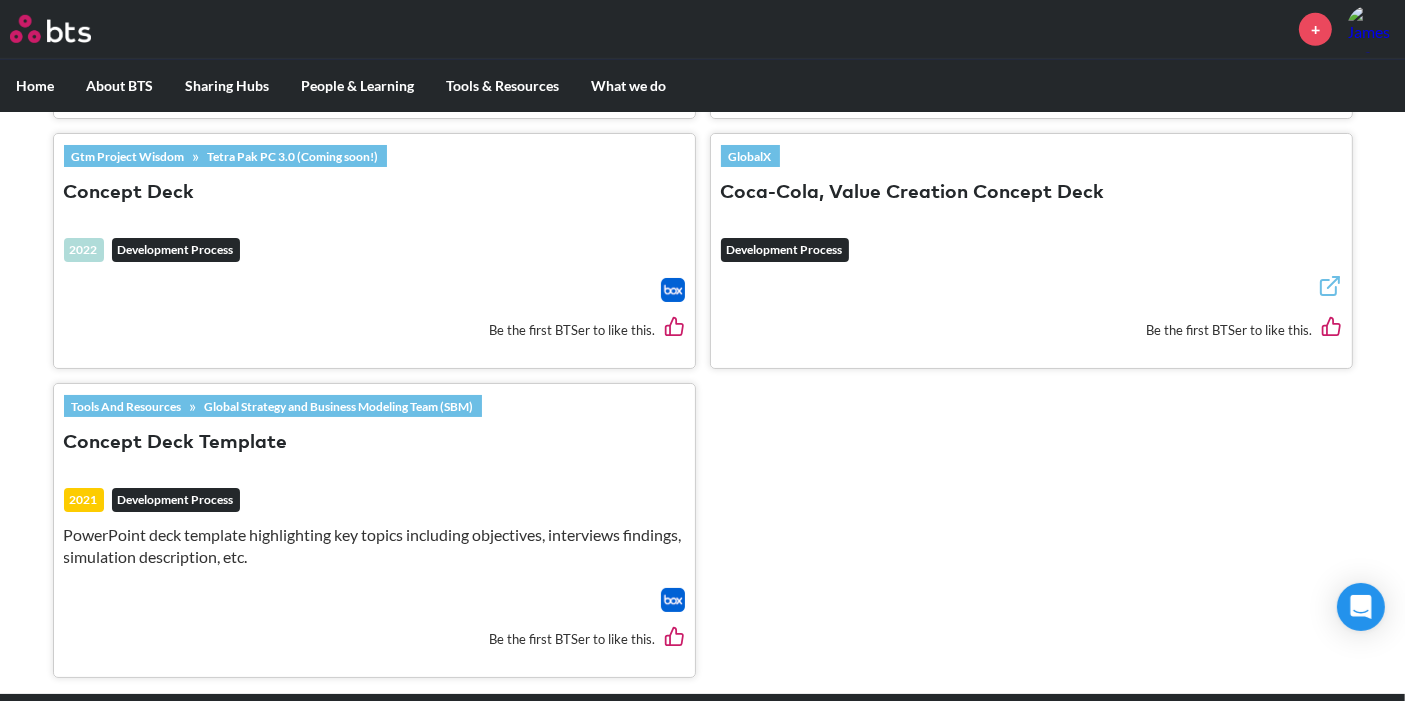 click on "Concept Deck Template" at bounding box center [176, 443] 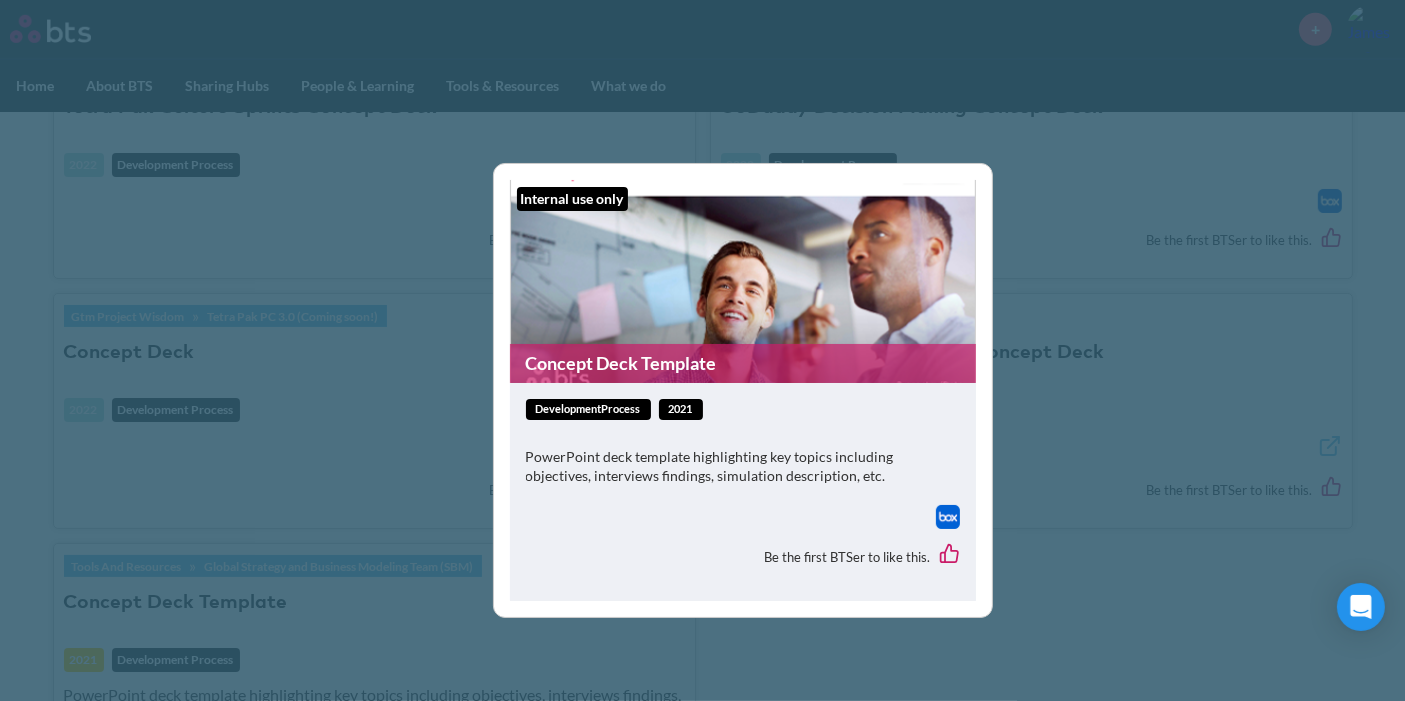 scroll, scrollTop: 1028, scrollLeft: 0, axis: vertical 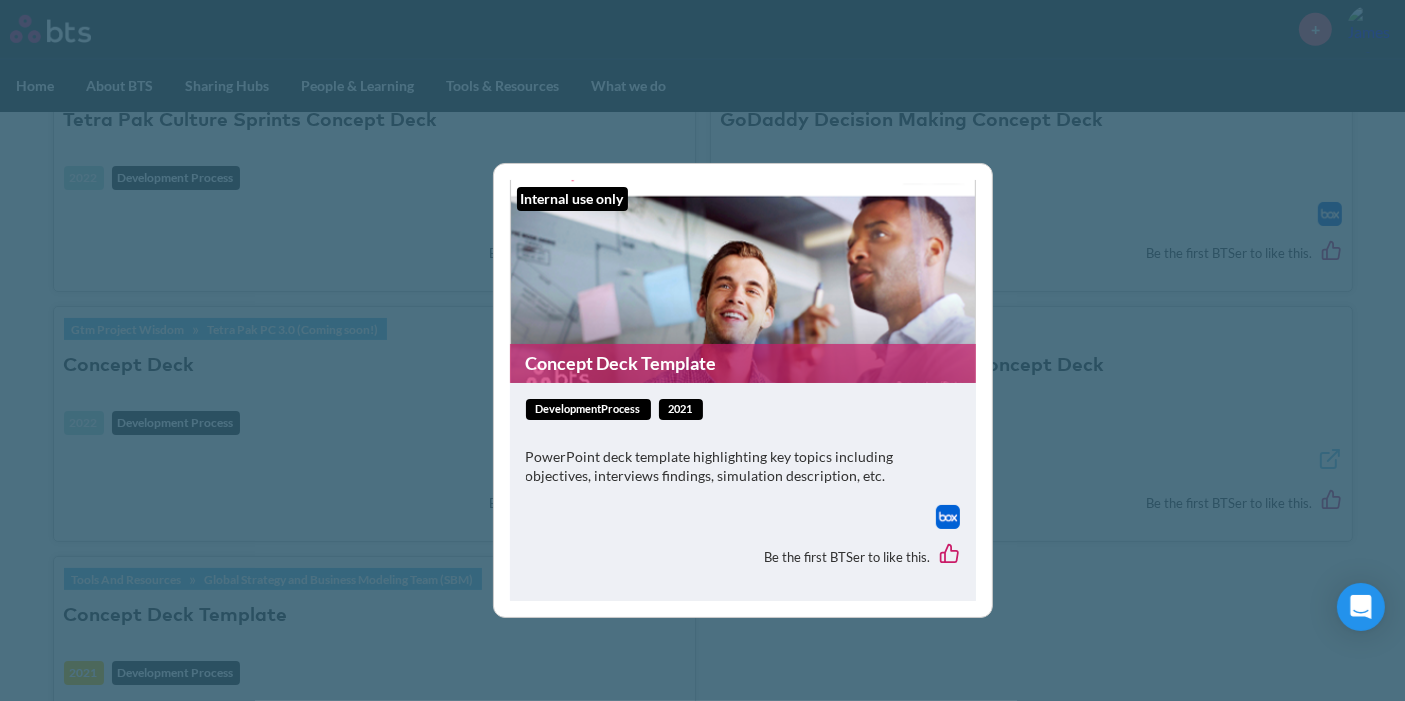 click on "Internal use only Concept Deck Template" at bounding box center [743, 281] 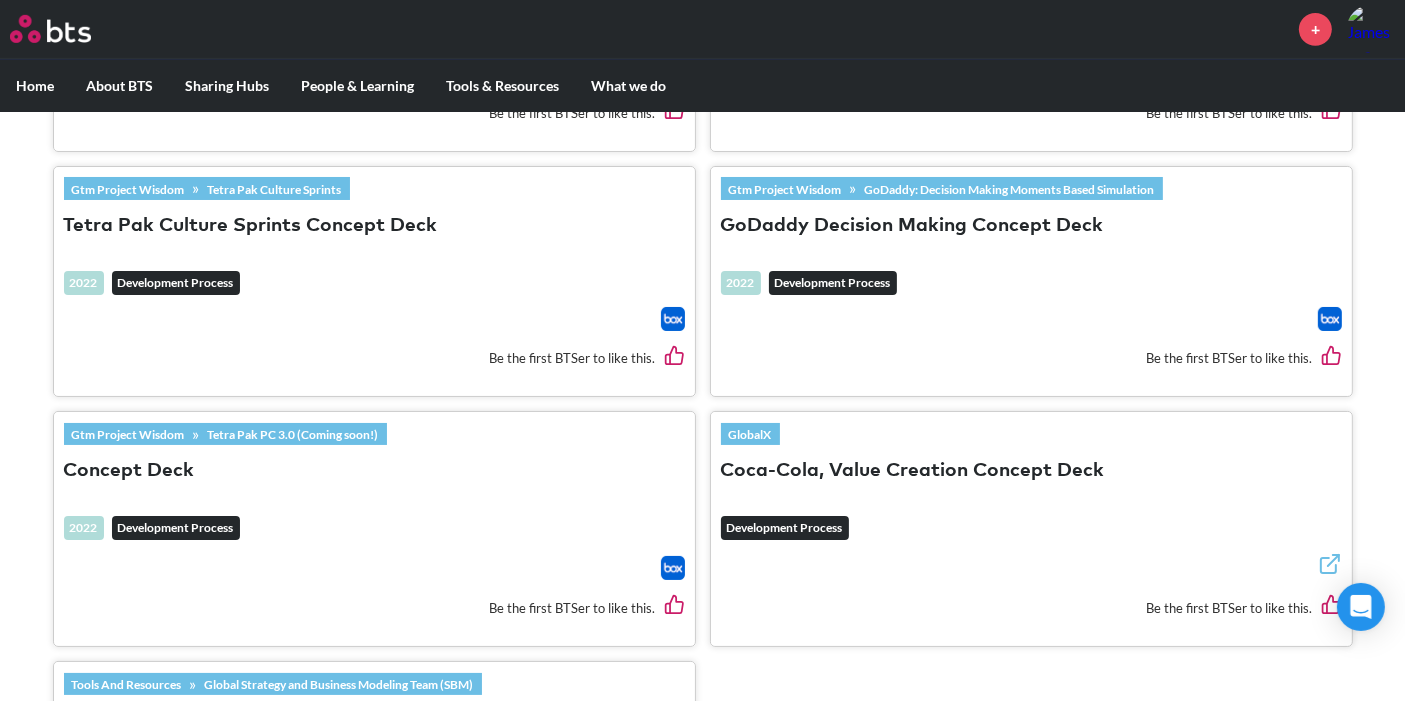 scroll, scrollTop: 922, scrollLeft: 0, axis: vertical 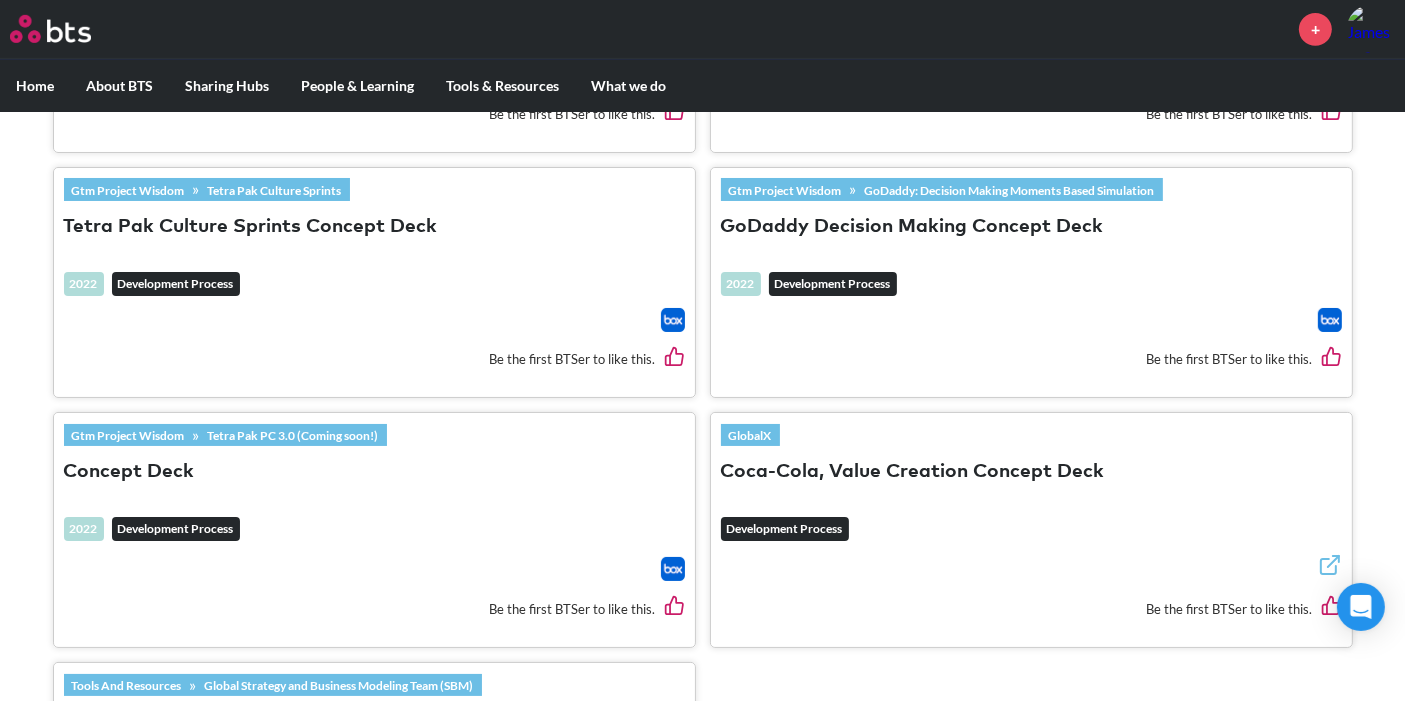 click on "Coca-Cola, Value Creation Concept Deck" at bounding box center [913, 472] 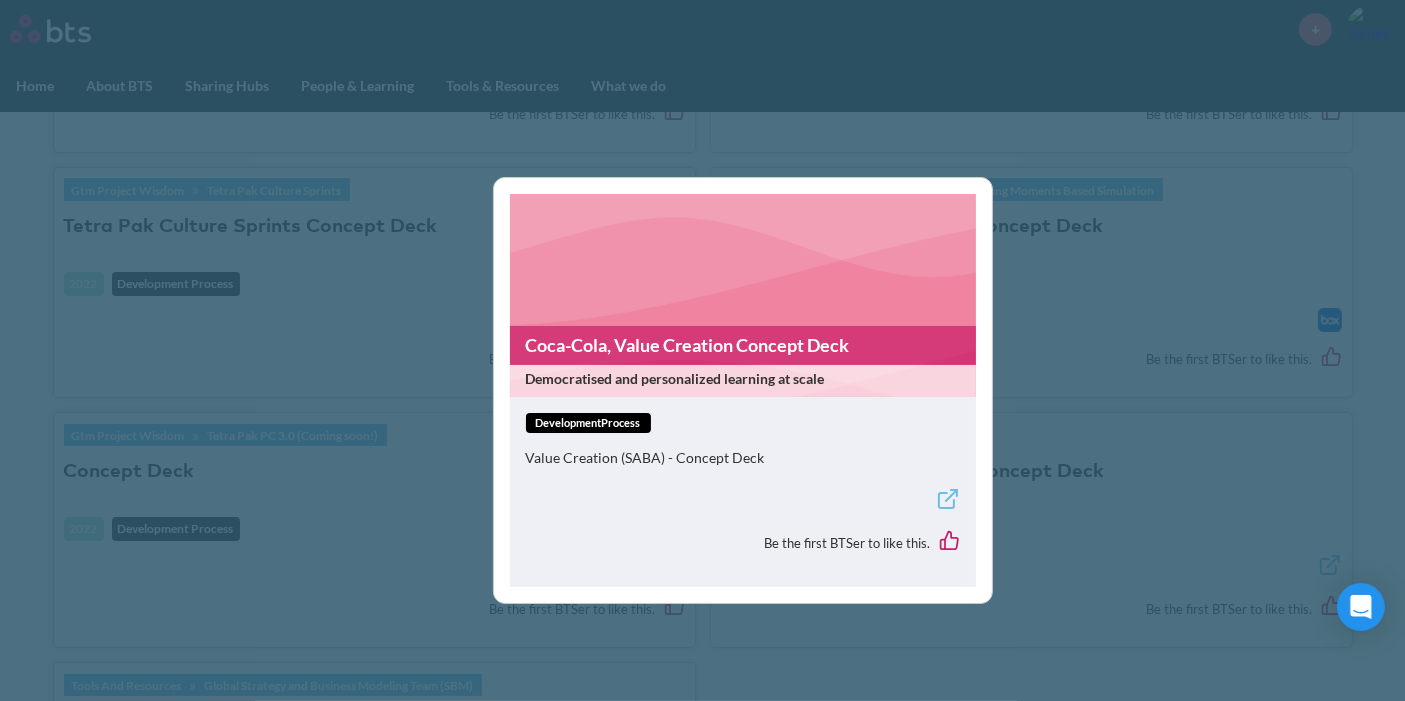 click on "Coca-Cola, Value Creation Concept Deck" at bounding box center [743, 345] 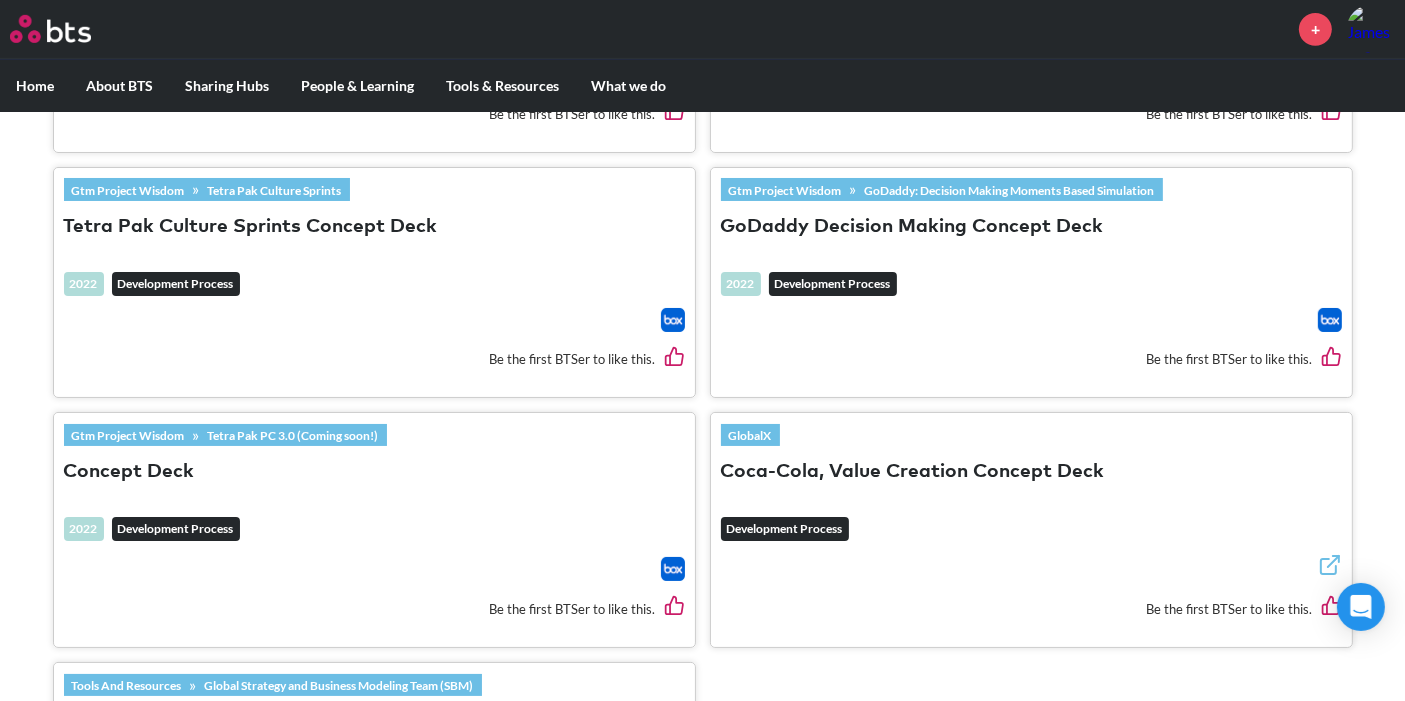 click on "Gtm Project Wisdom  »  GoDaddy: Decision Making Moments Based Simulation   GoDaddy Decision Making Concept Deck 2022 Development Process" at bounding box center [1031, 243] 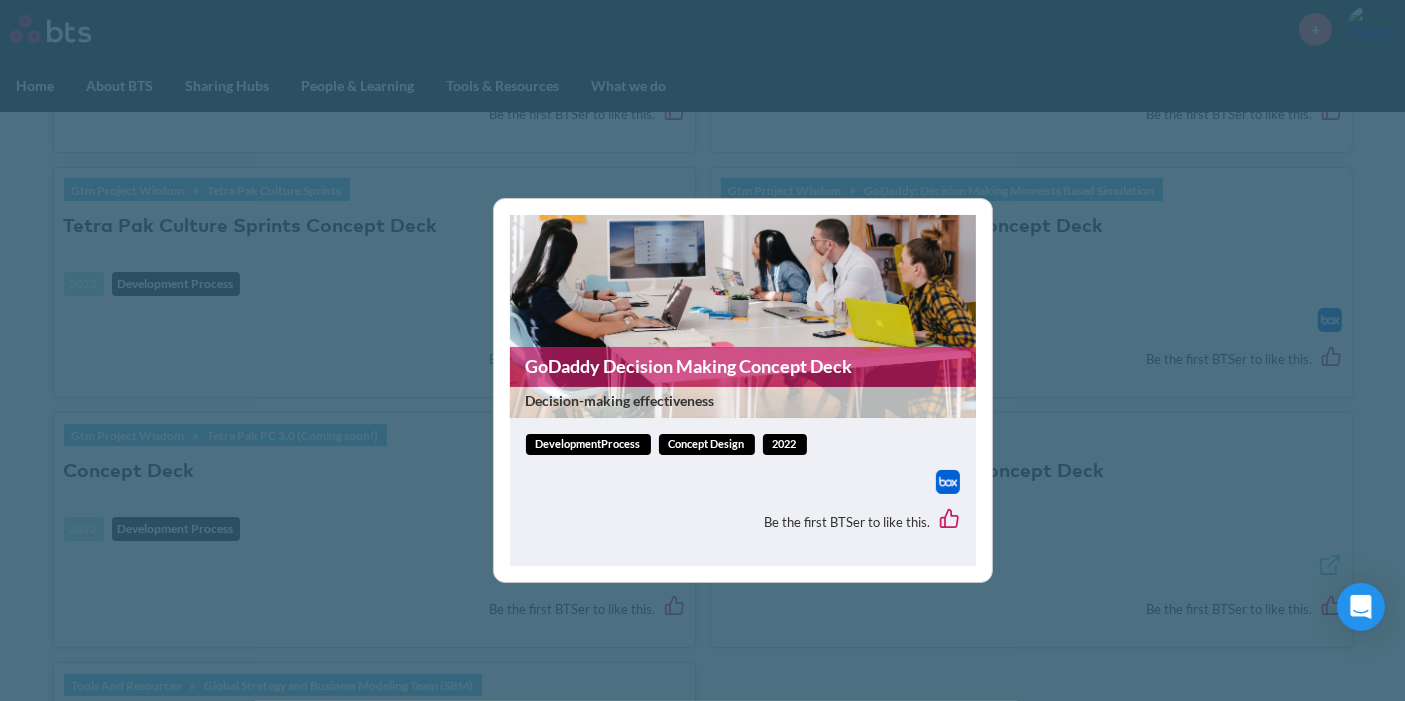 click on "GoDaddy Decision Making Concept Deck" at bounding box center (743, 366) 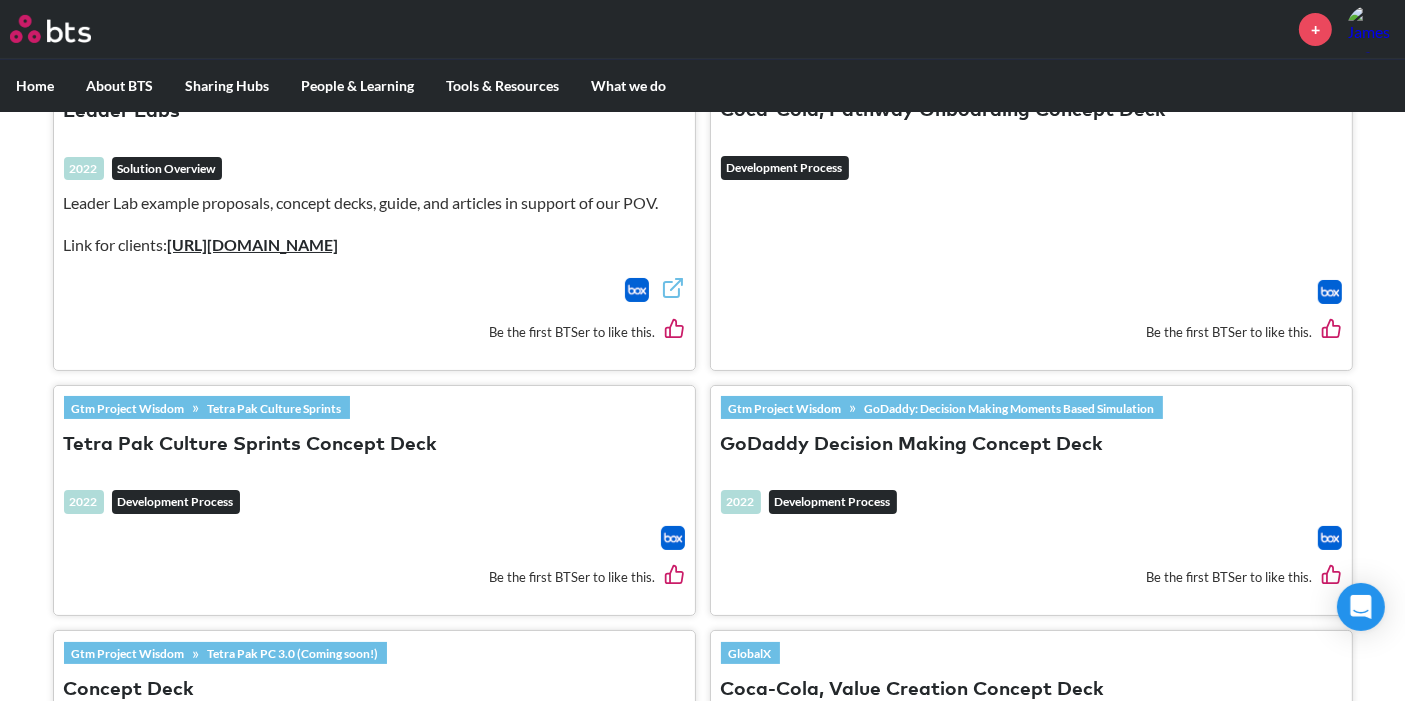 scroll, scrollTop: 703, scrollLeft: 0, axis: vertical 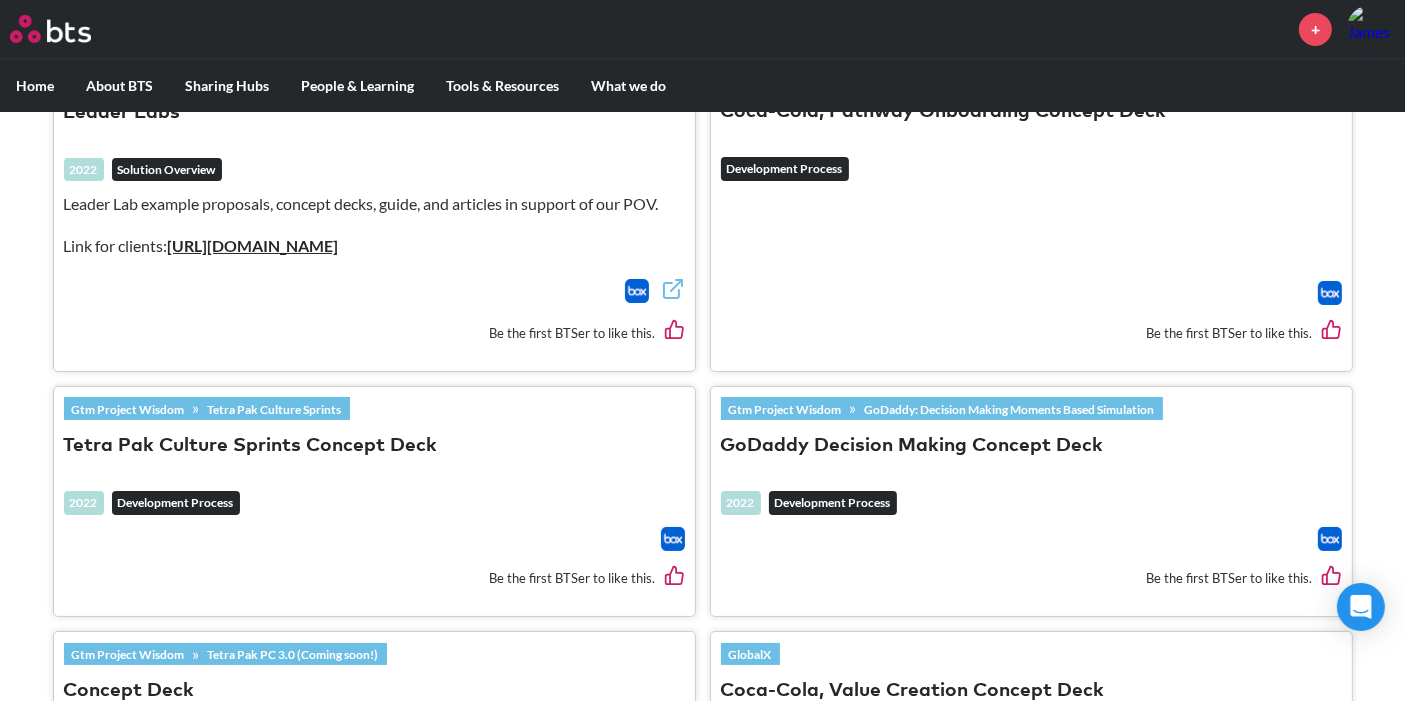 click on "Tetra Pak Culture Sprints Concept Deck" at bounding box center (251, 446) 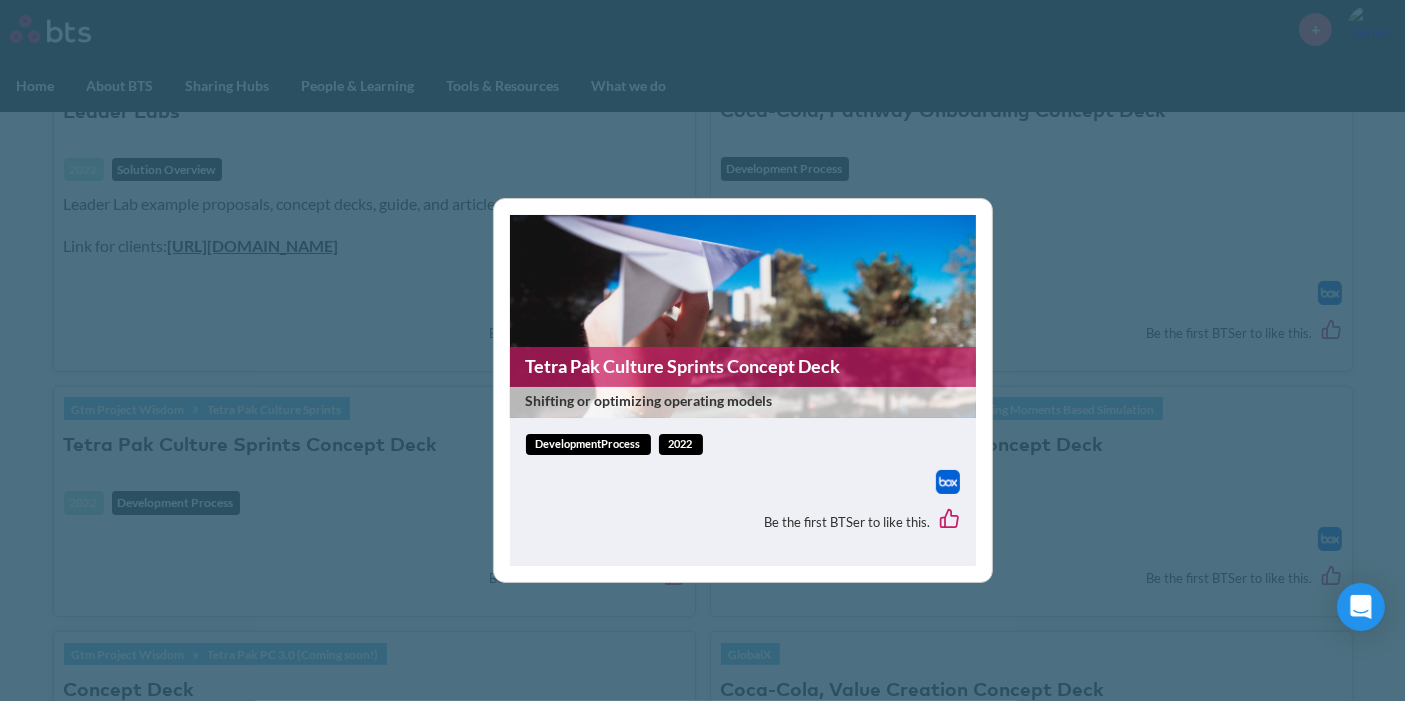 click on "Tetra Pak Culture Sprints Concept Deck" at bounding box center [743, 366] 